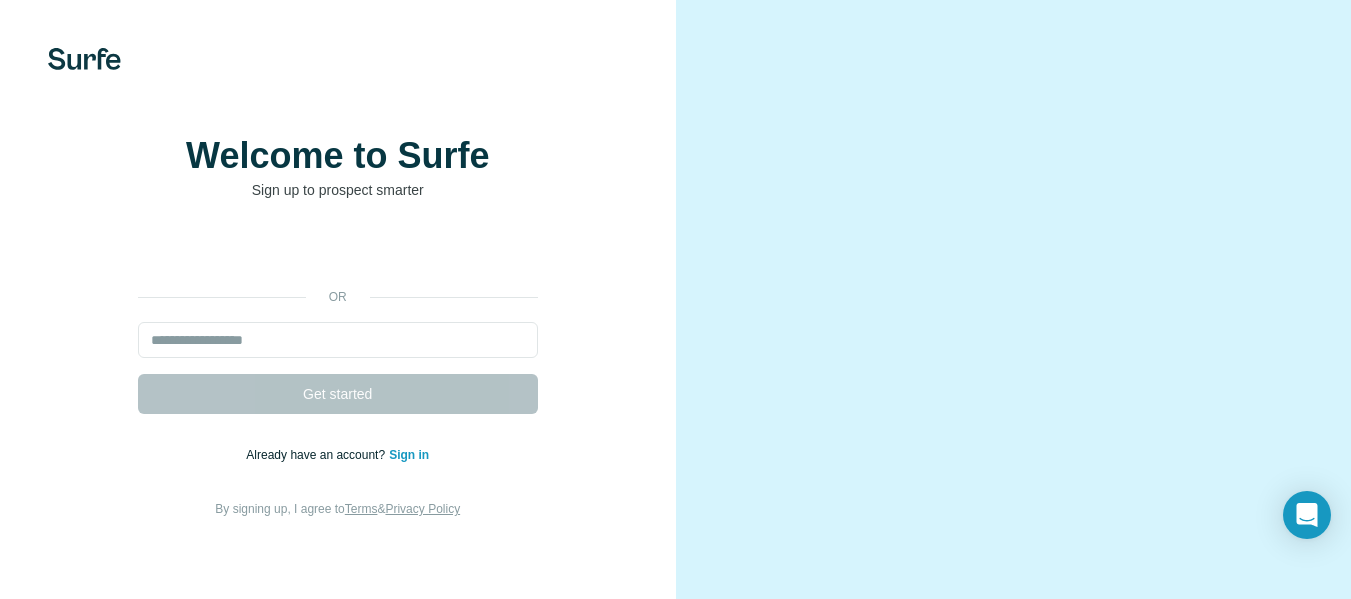 scroll, scrollTop: 0, scrollLeft: 0, axis: both 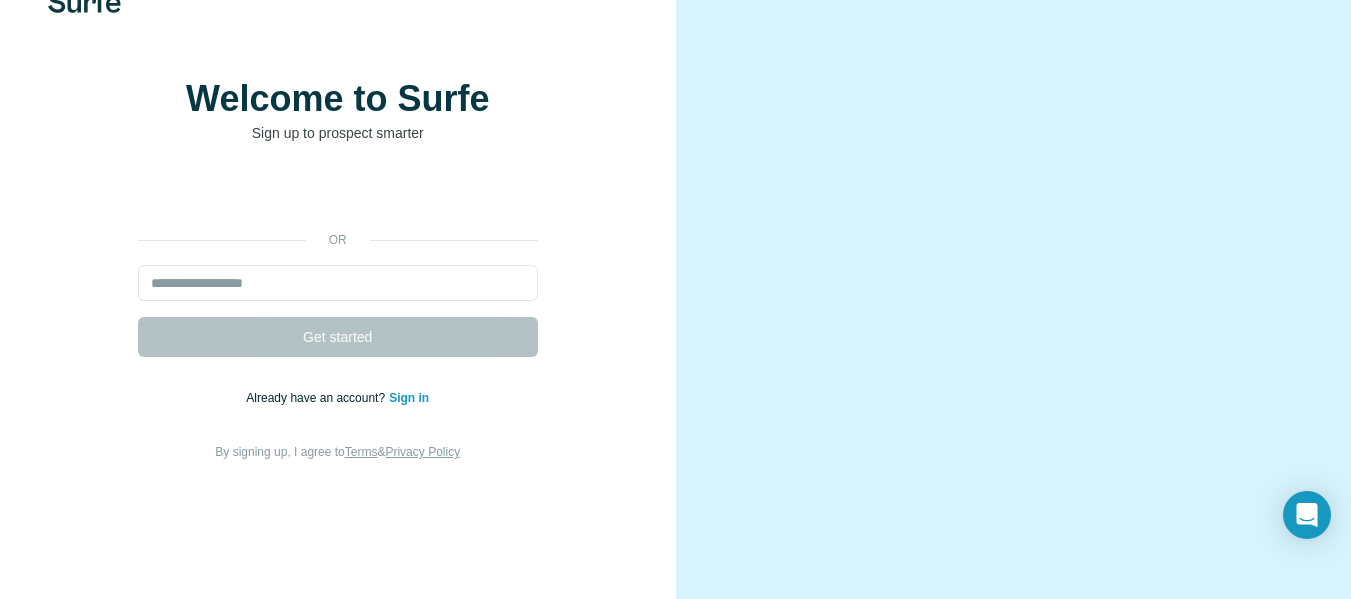 click on "Sign in" at bounding box center (409, 398) 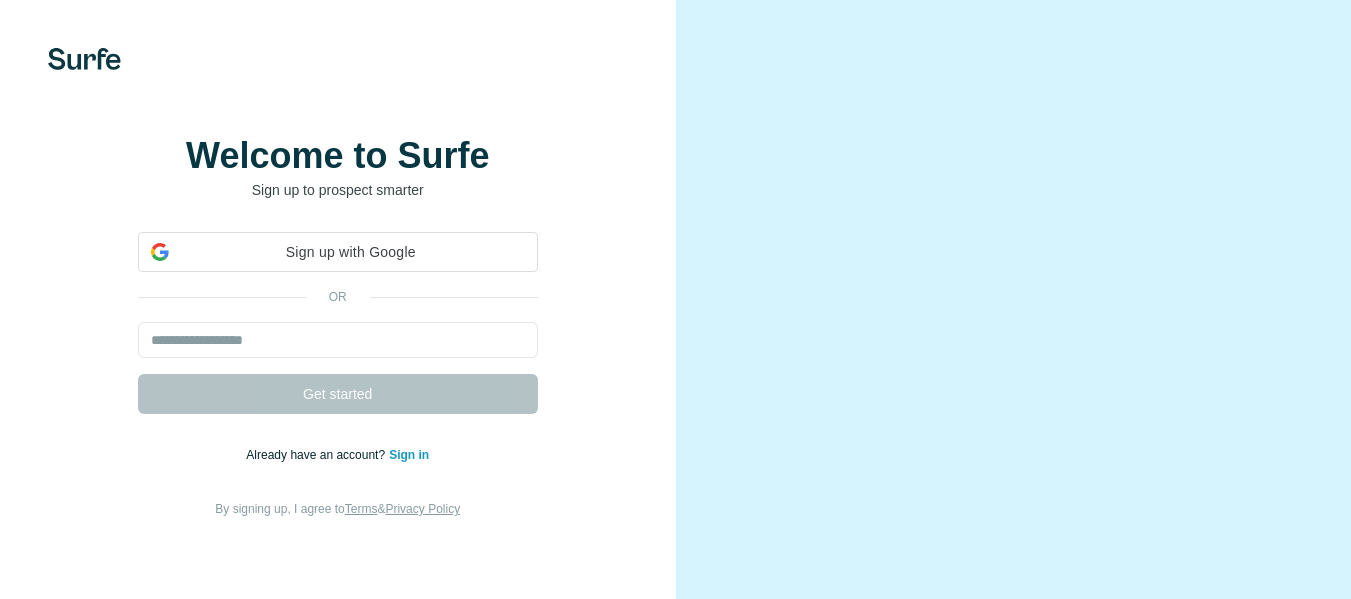 scroll, scrollTop: 128, scrollLeft: 0, axis: vertical 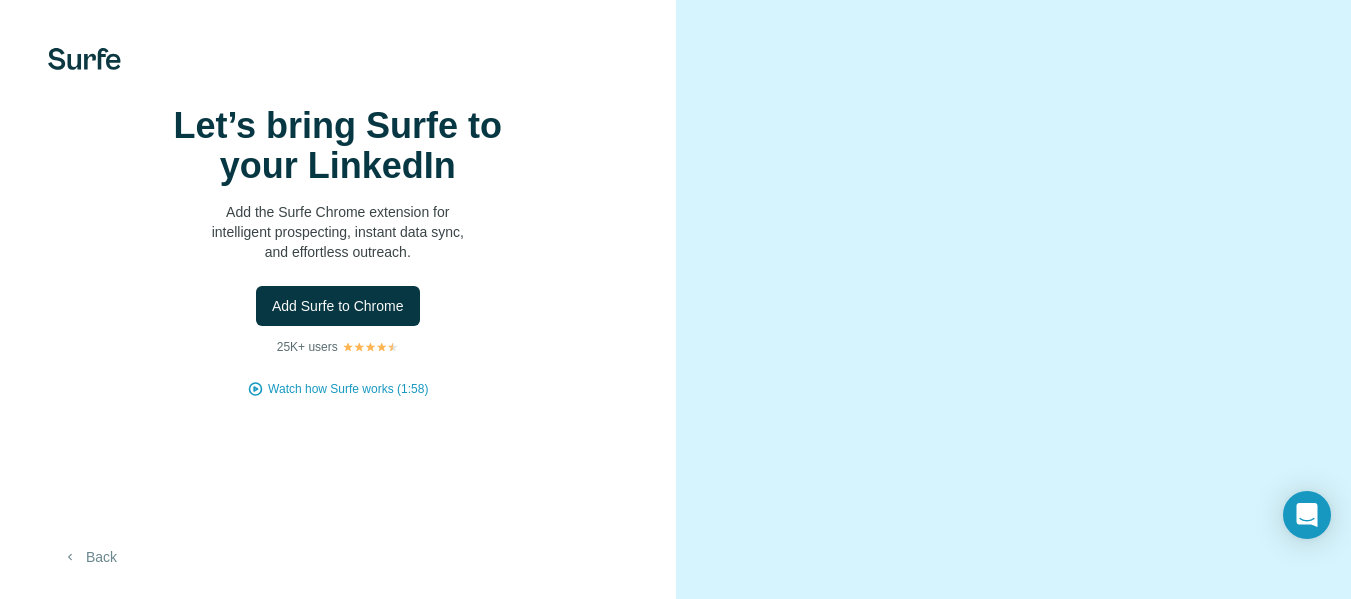 click on "Back" at bounding box center (89, 557) 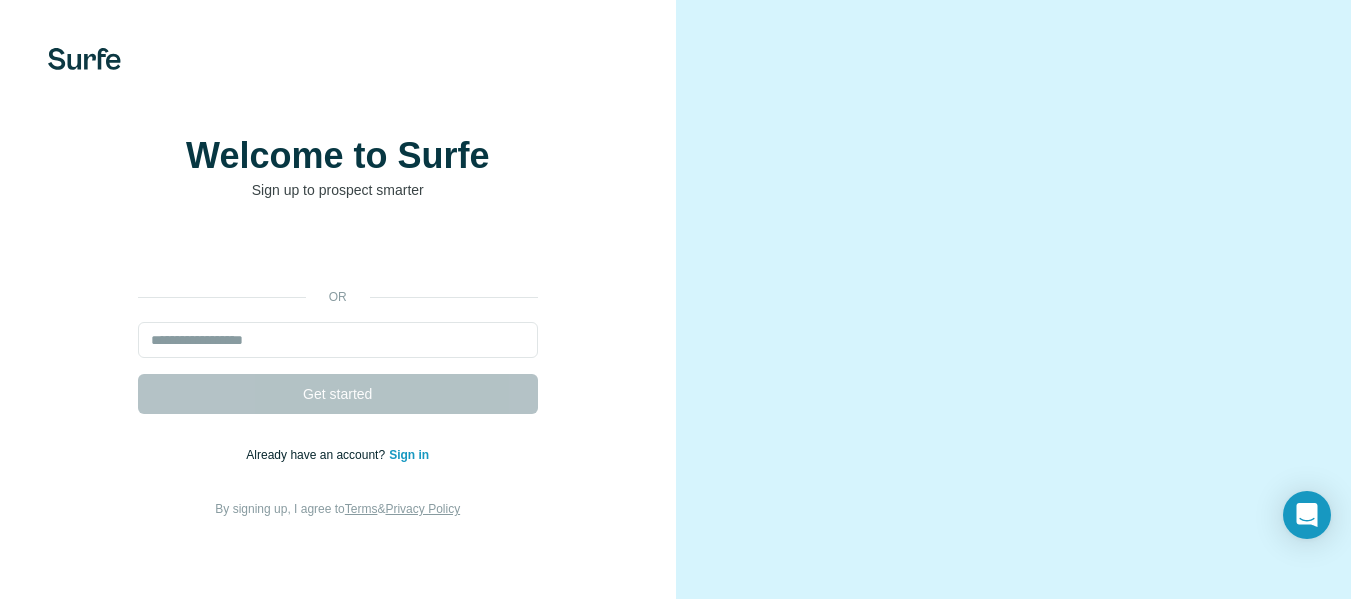 click on "Sign in" at bounding box center (409, 455) 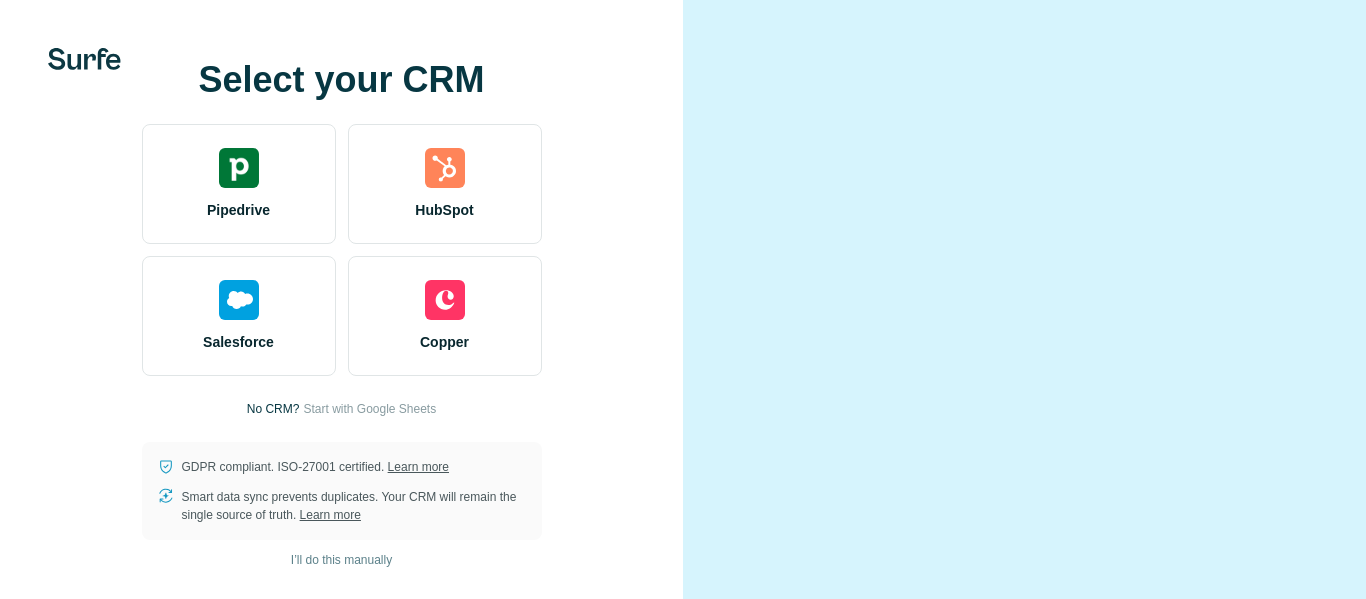 scroll, scrollTop: 0, scrollLeft: 0, axis: both 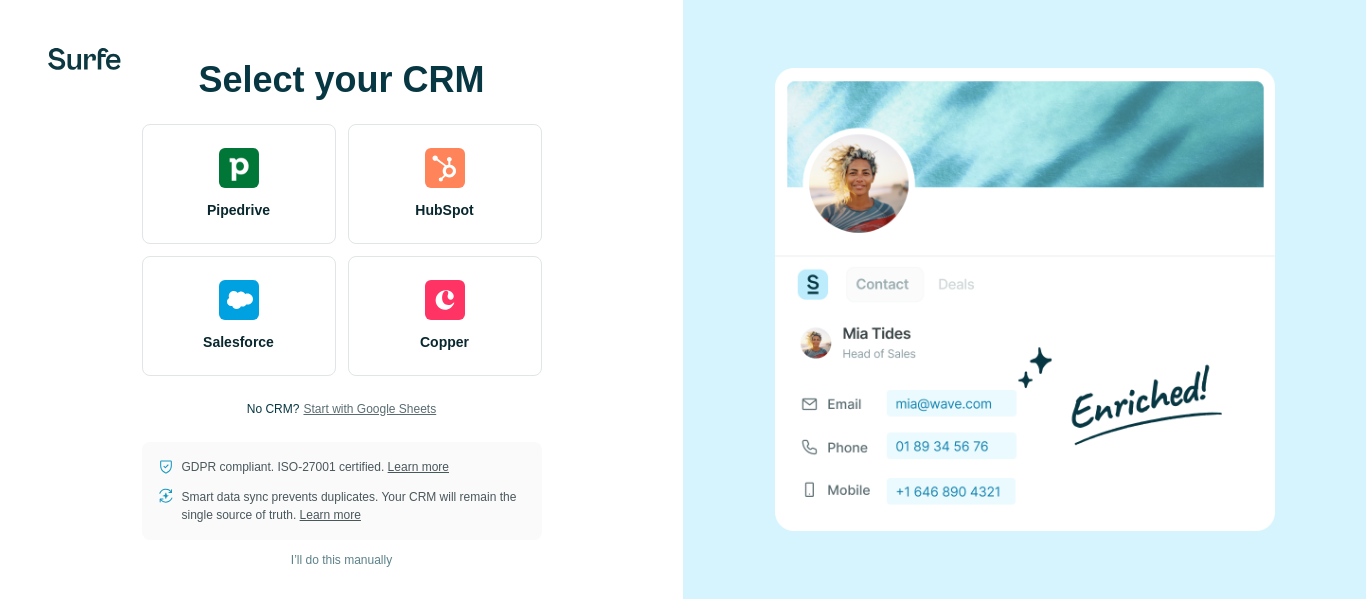 click on "Start with Google Sheets" at bounding box center (369, 409) 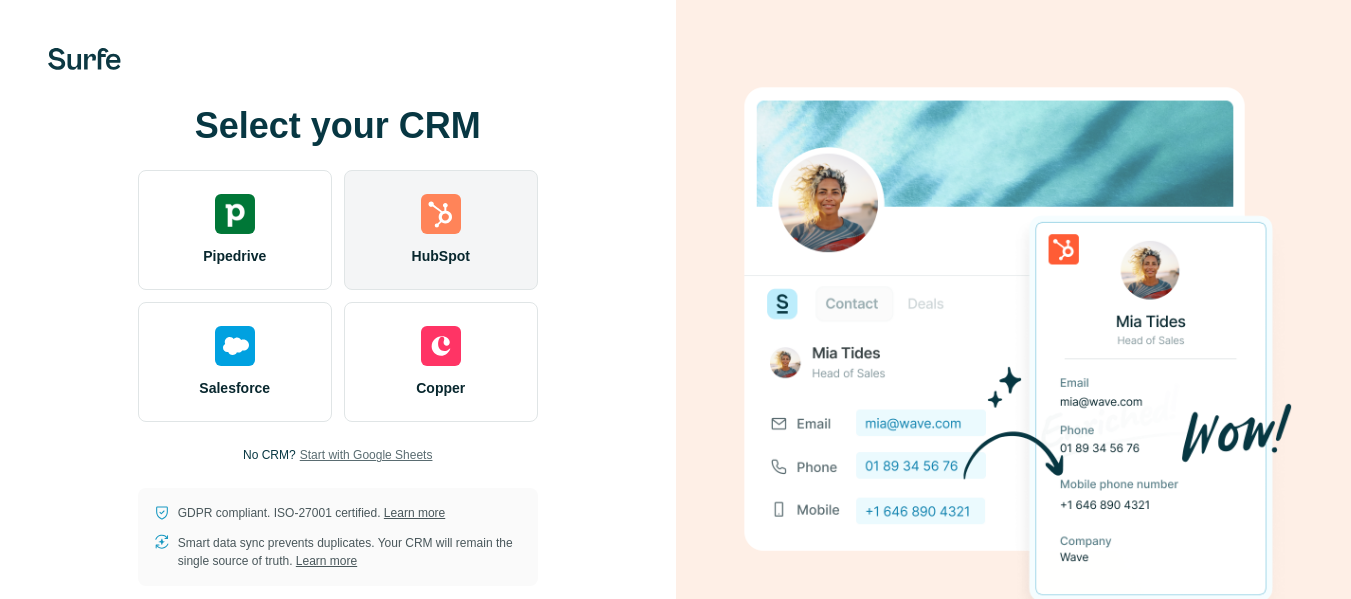 click on "HubSpot" at bounding box center (441, 230) 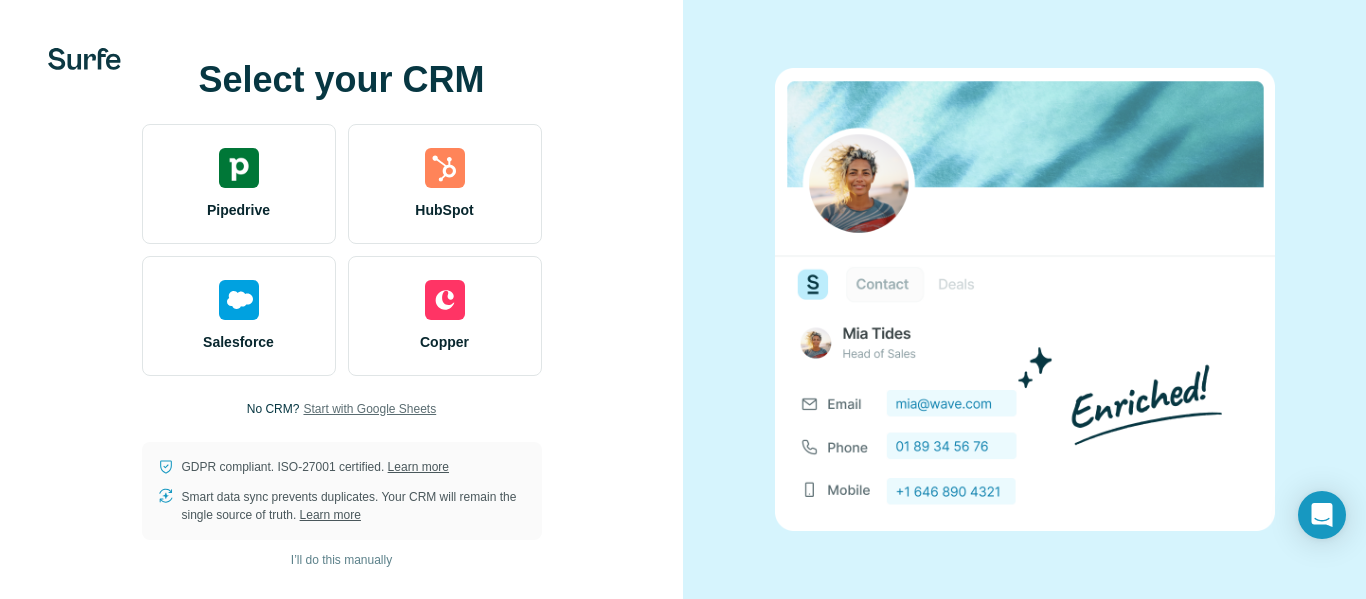 click on "Start with Google Sheets" at bounding box center (369, 409) 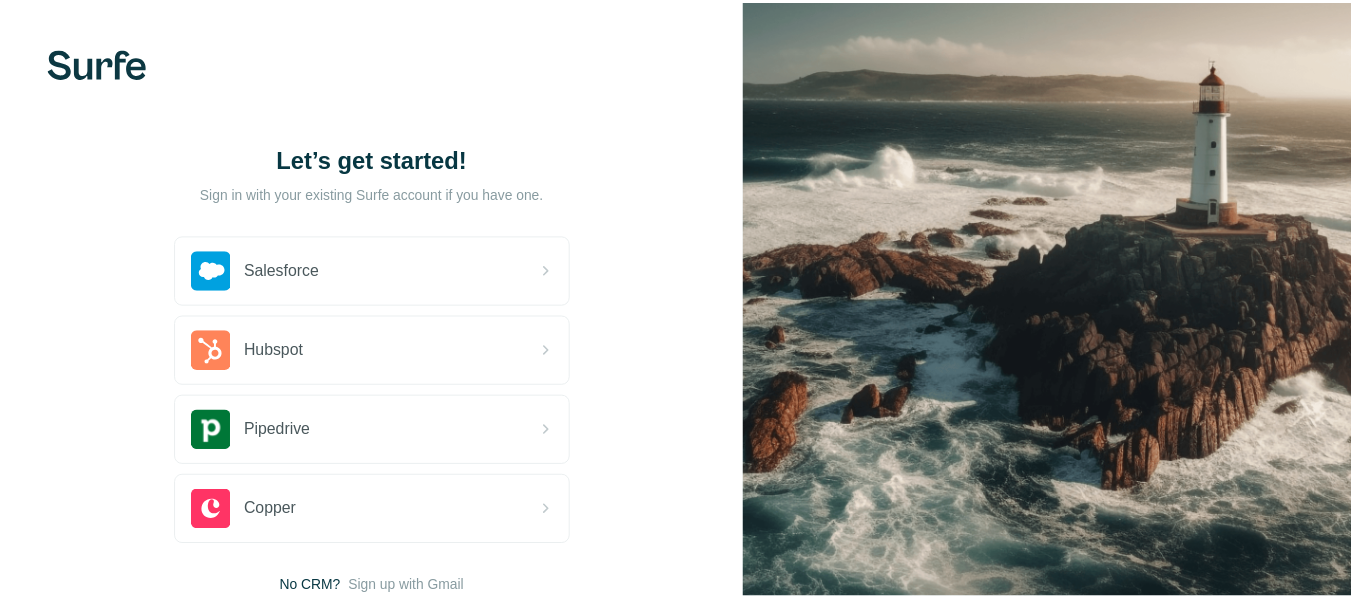 scroll, scrollTop: 0, scrollLeft: 0, axis: both 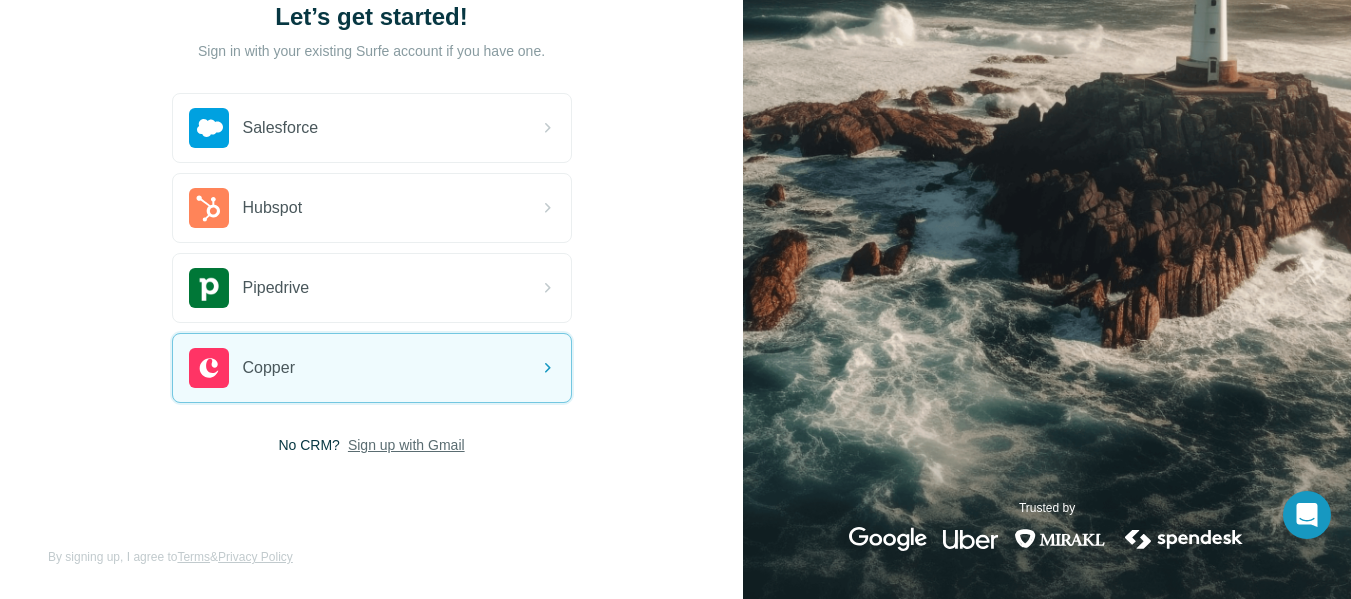 click on "Sign up with Gmail" at bounding box center (406, 445) 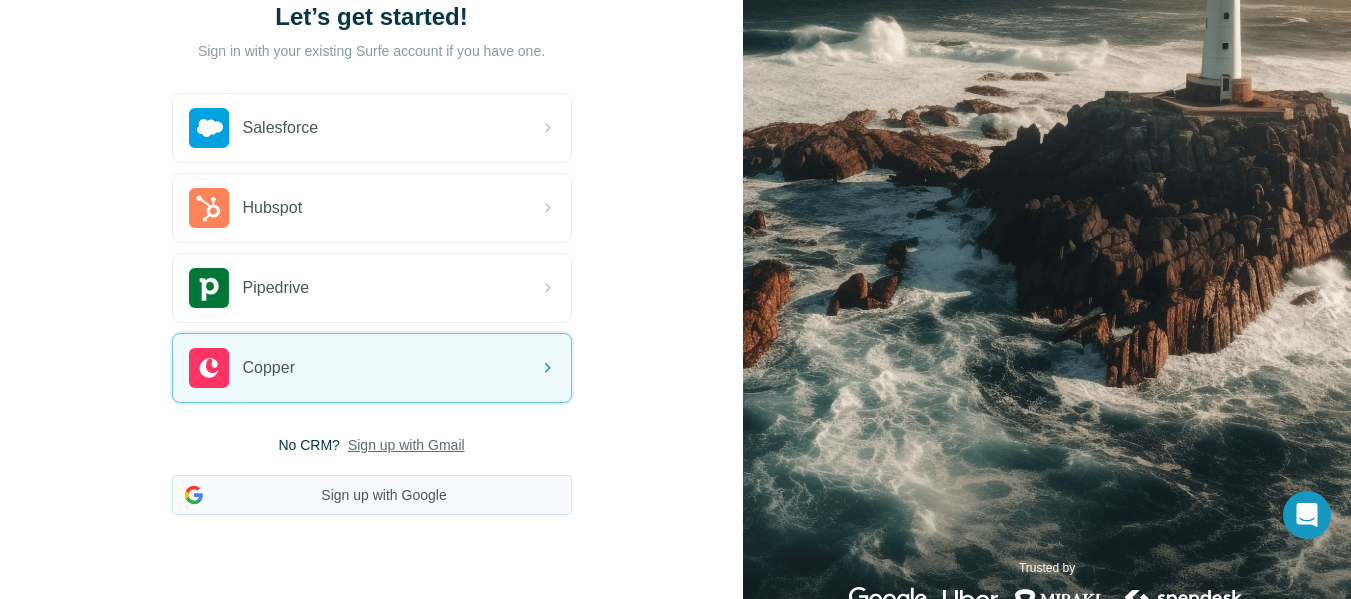 click on "Sign up with Google" at bounding box center [372, 495] 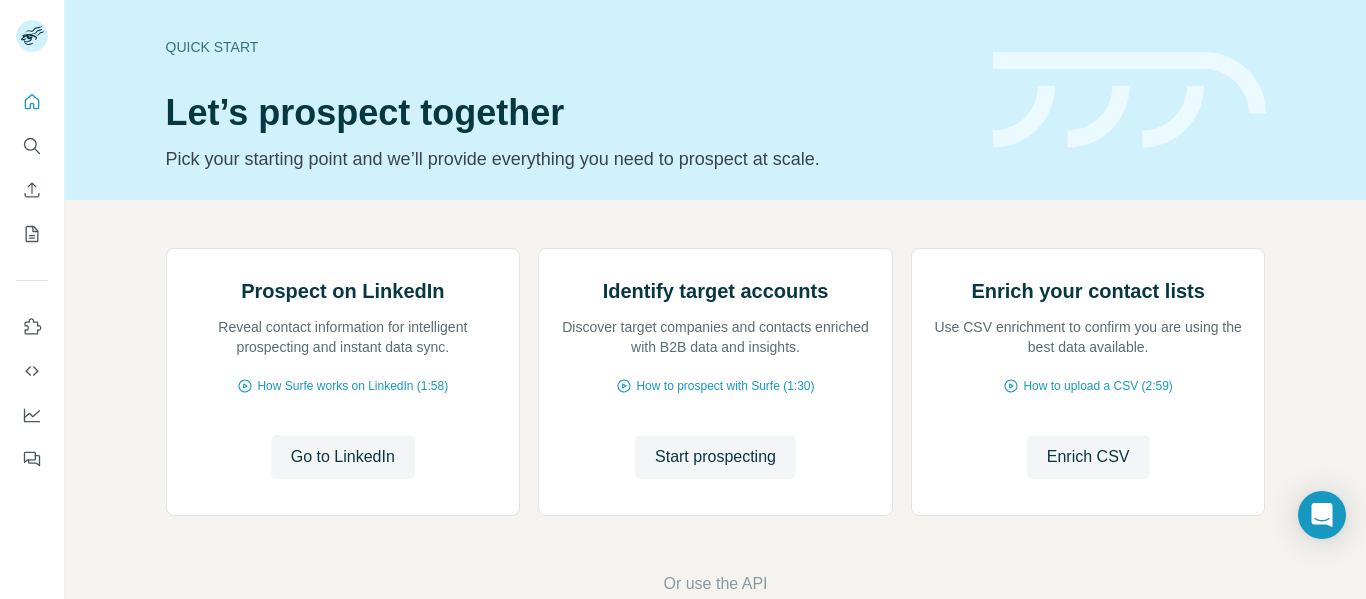 scroll, scrollTop: 0, scrollLeft: 0, axis: both 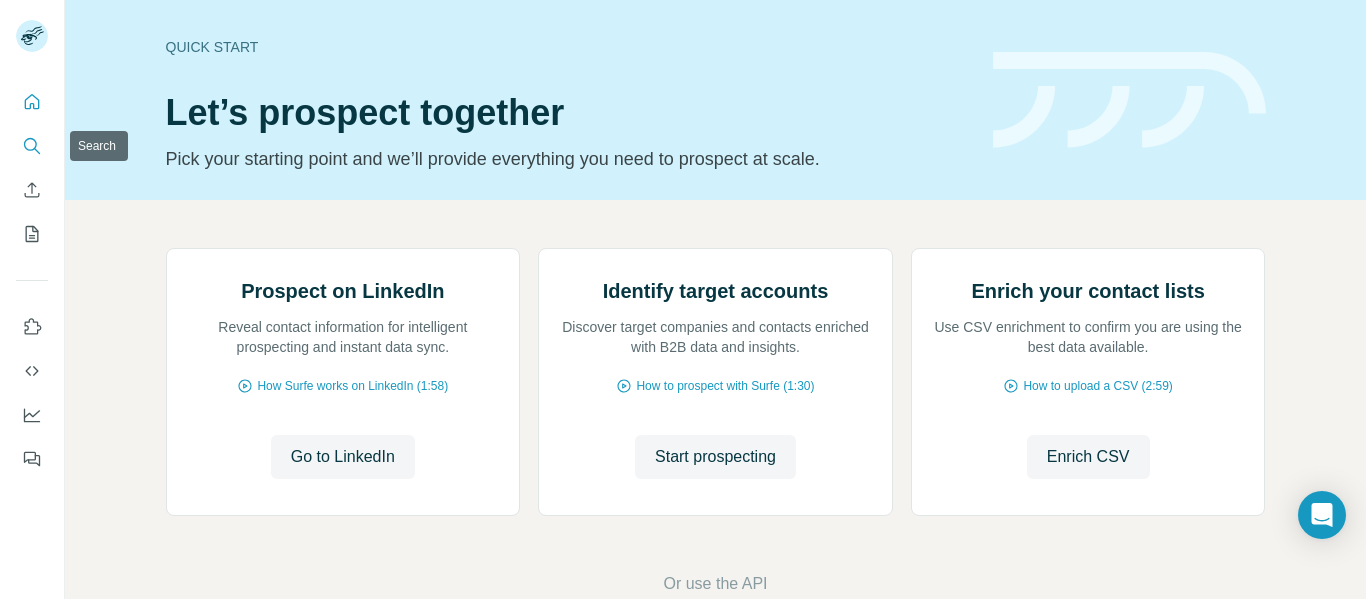 click 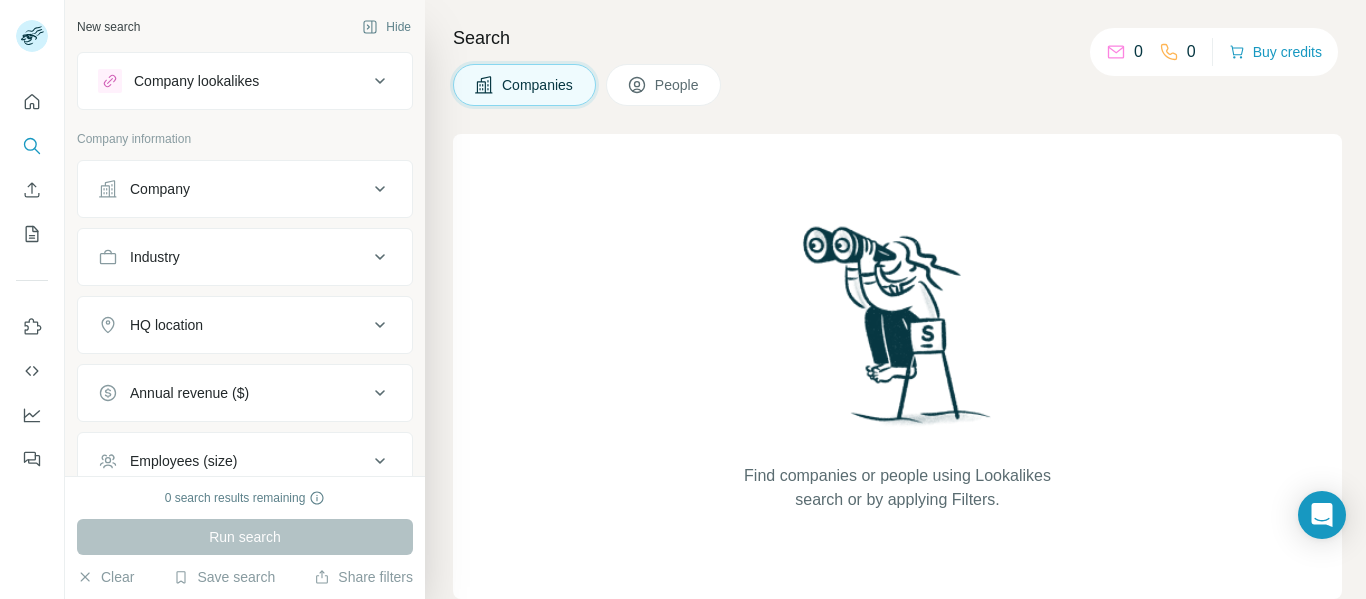 click on "People" at bounding box center (664, 85) 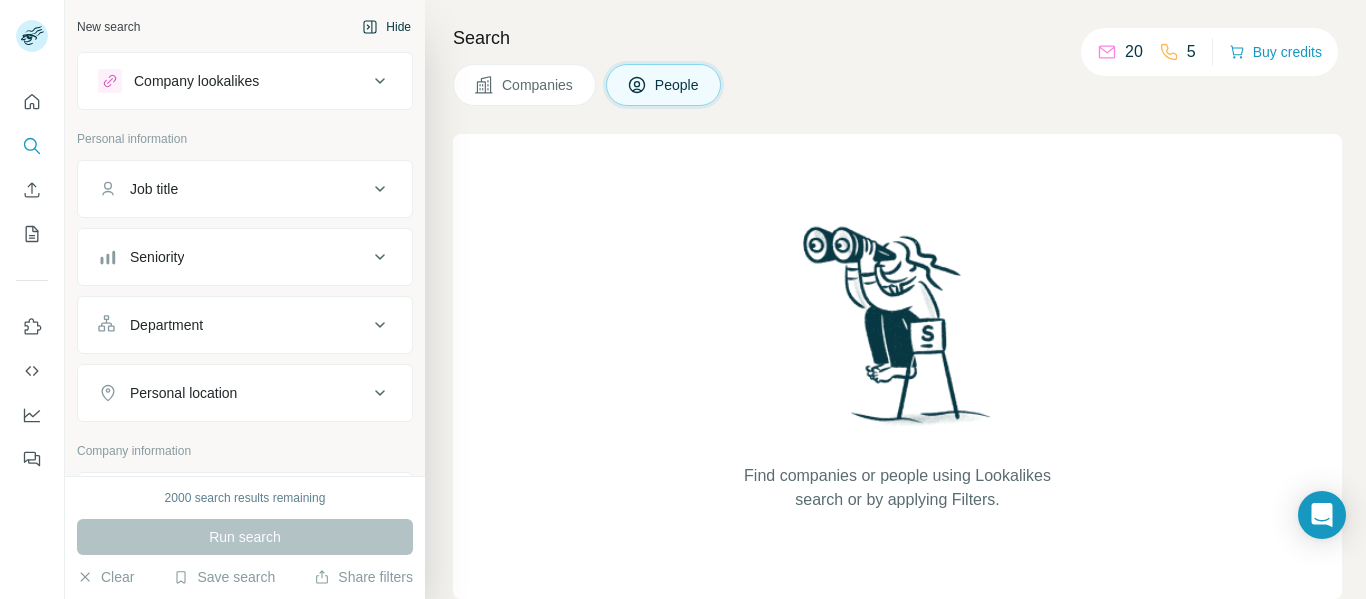 click on "Hide" at bounding box center [386, 27] 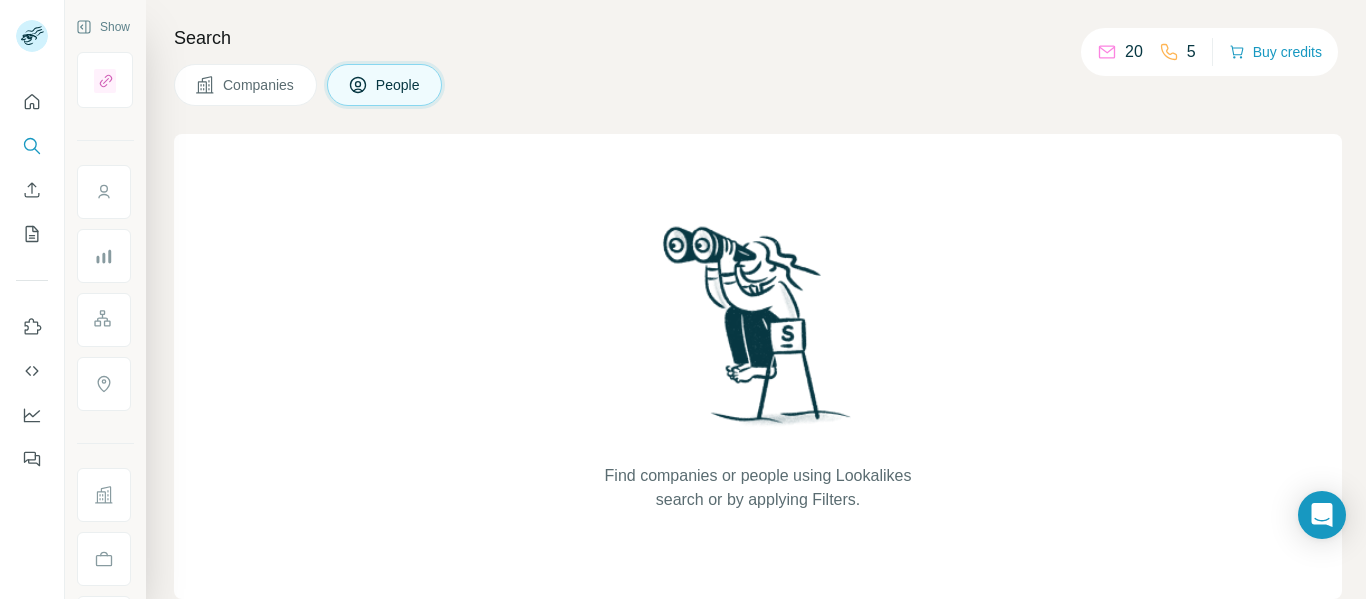 click on "People" at bounding box center [399, 85] 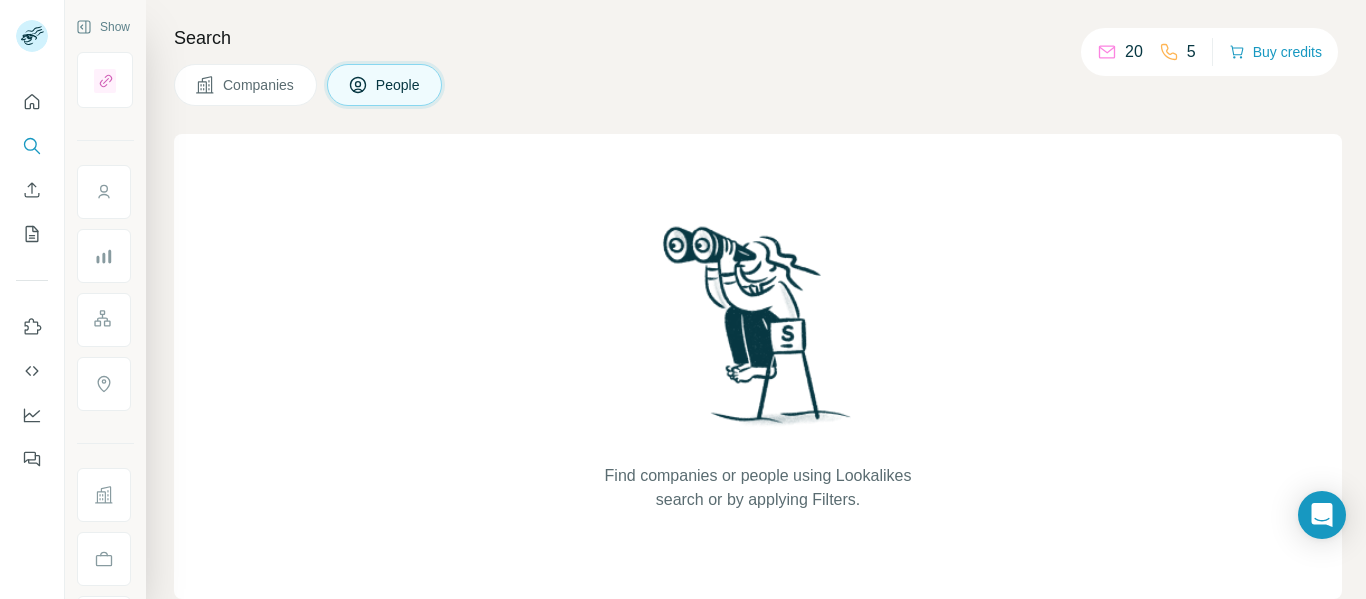 click on "Find companies or people using Lookalikes search or by applying Filters." at bounding box center [758, 488] 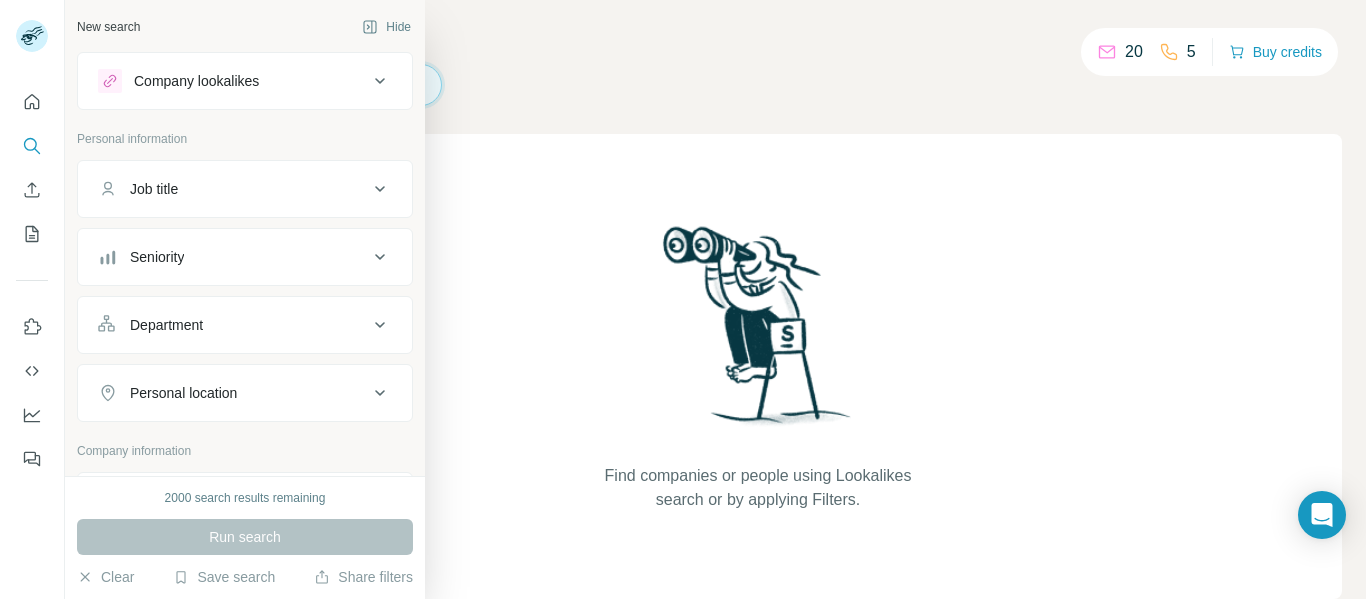click on "2000 search results remaining" at bounding box center [245, 498] 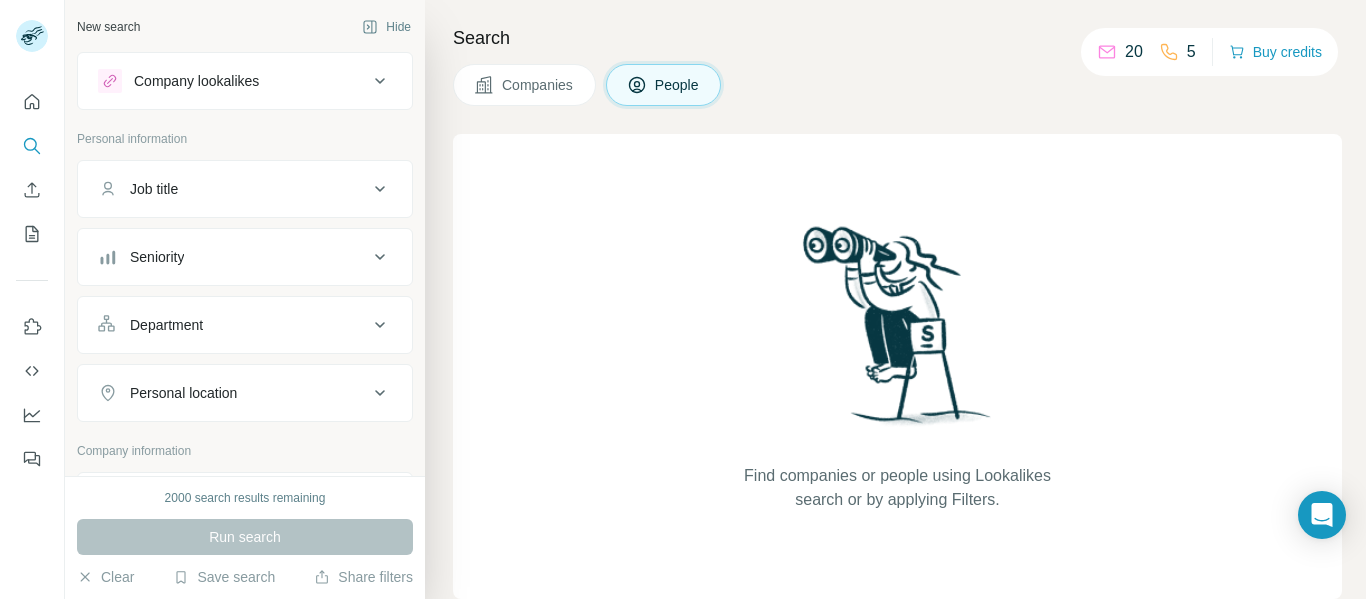 scroll, scrollTop: 518, scrollLeft: 0, axis: vertical 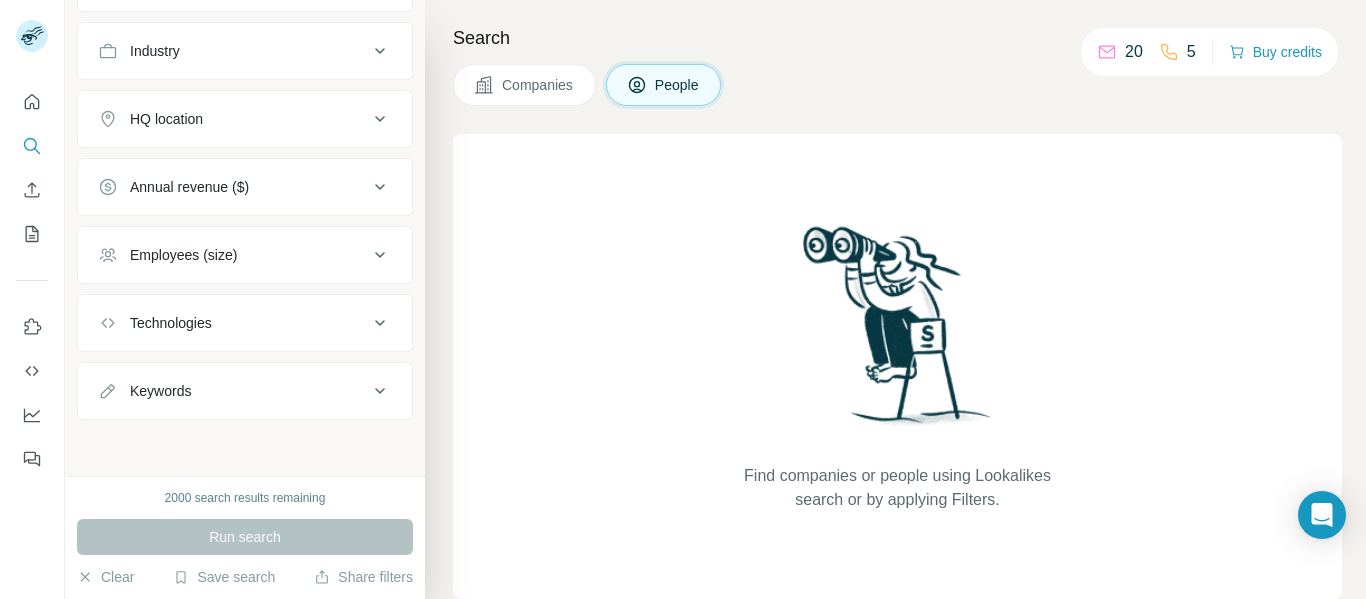 click on "Keywords" at bounding box center (233, 391) 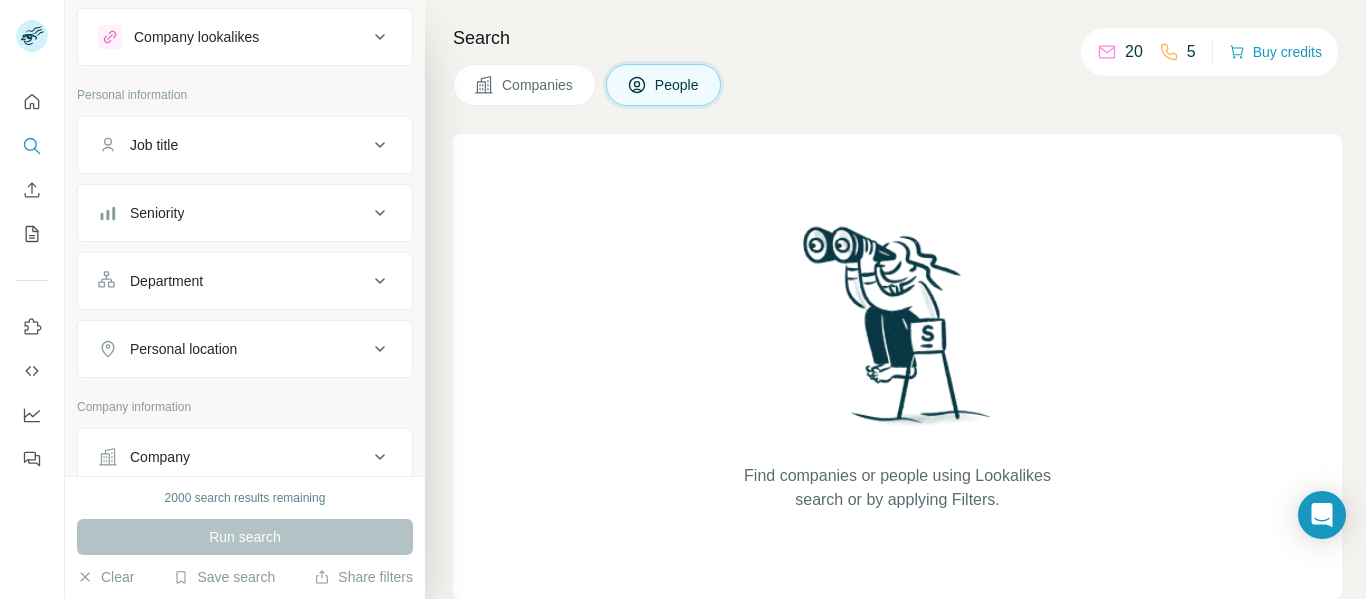 scroll, scrollTop: 0, scrollLeft: 0, axis: both 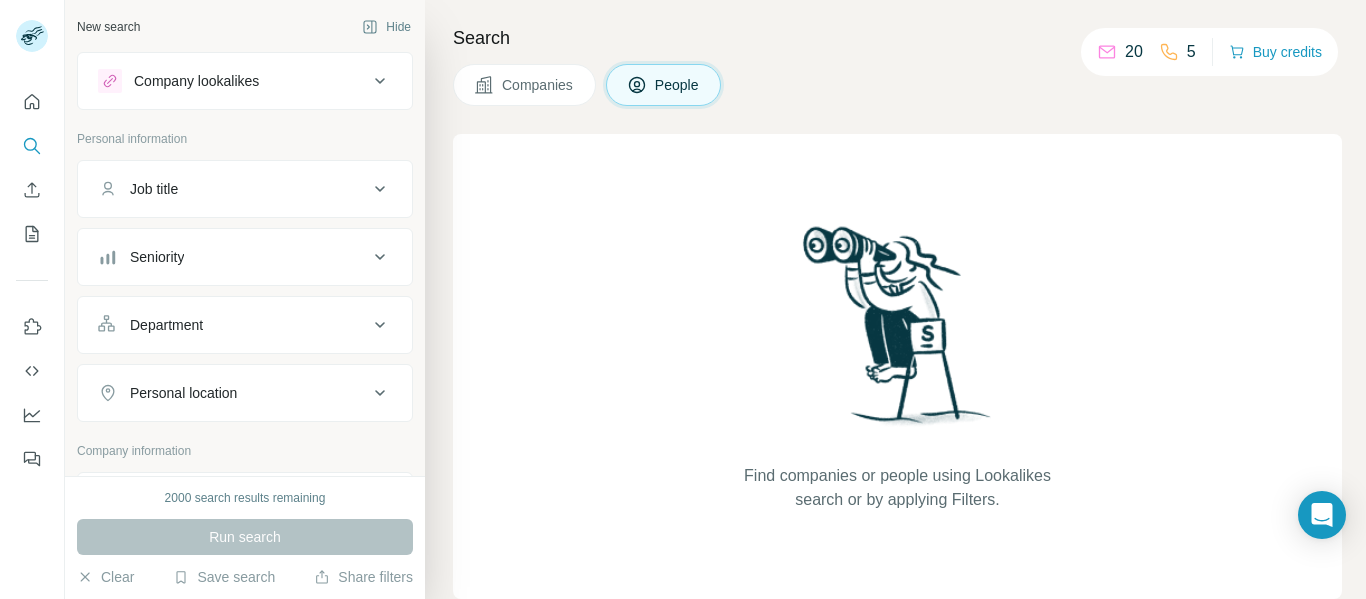 click on "Job title" at bounding box center [245, 189] 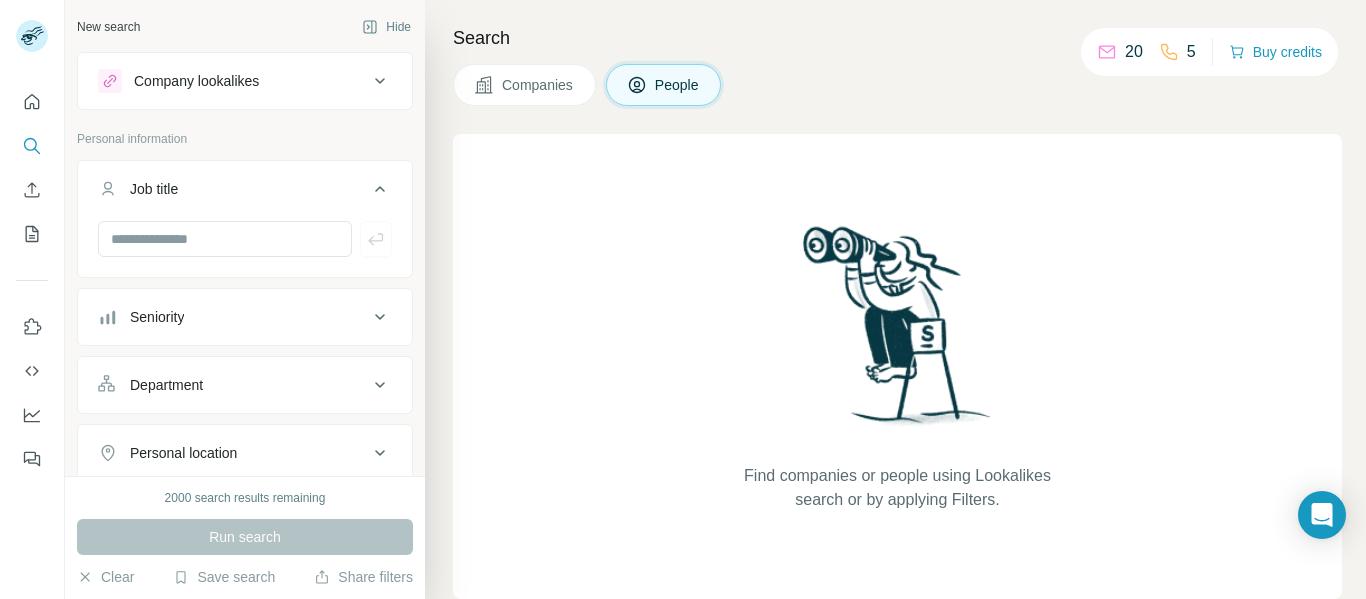 click on "Job title" at bounding box center [233, 189] 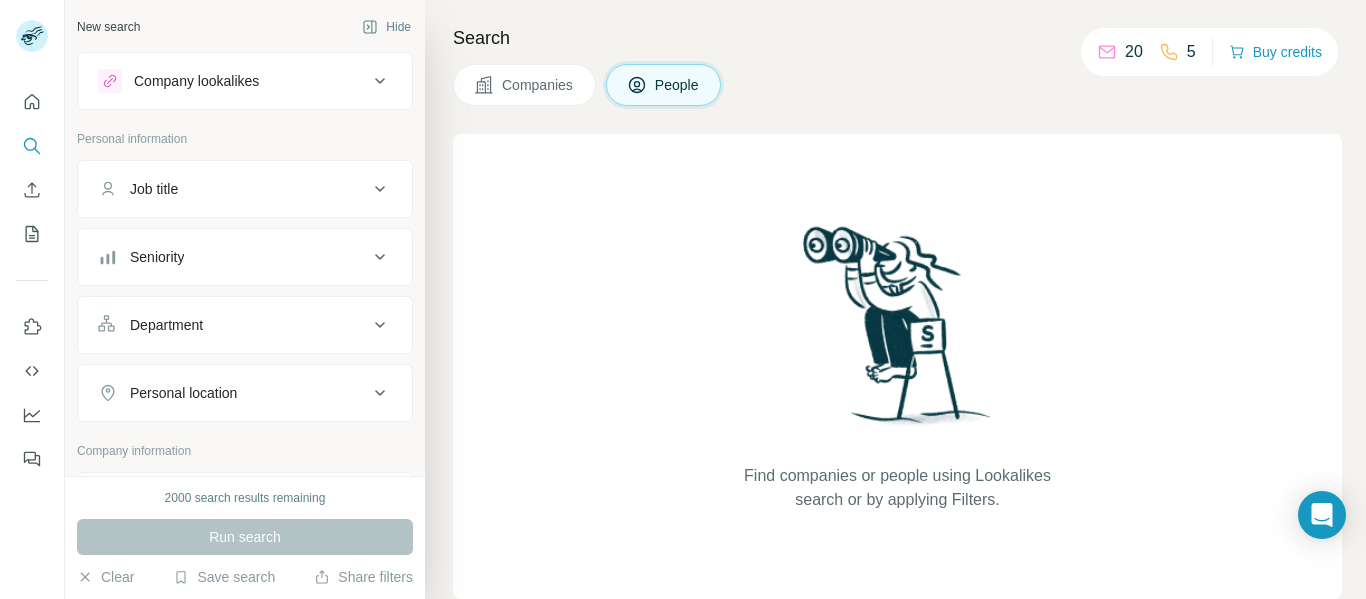 click on "Company lookalikes" at bounding box center [233, 81] 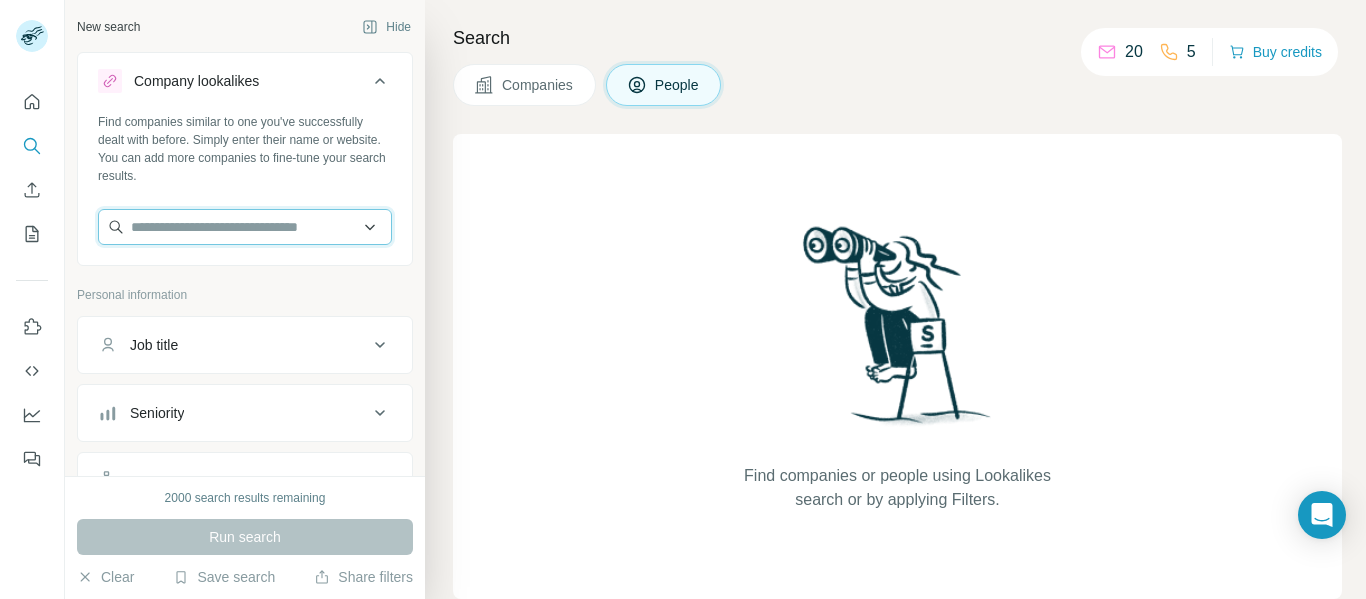 click at bounding box center [245, 227] 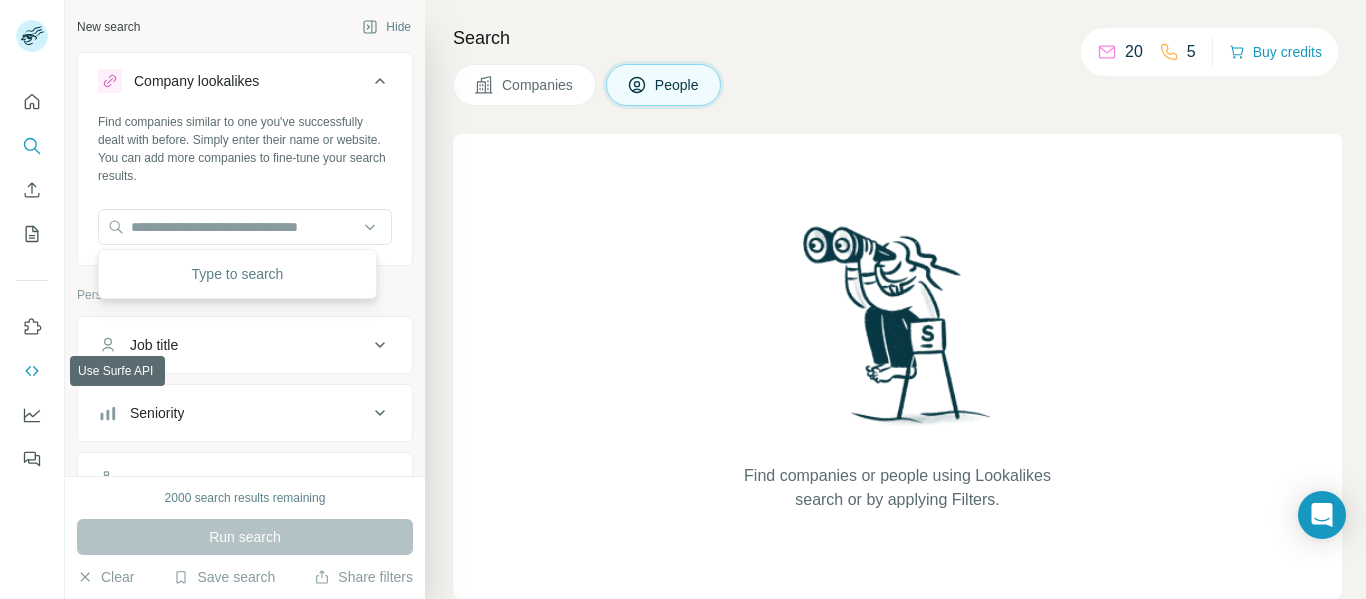 click at bounding box center [32, 371] 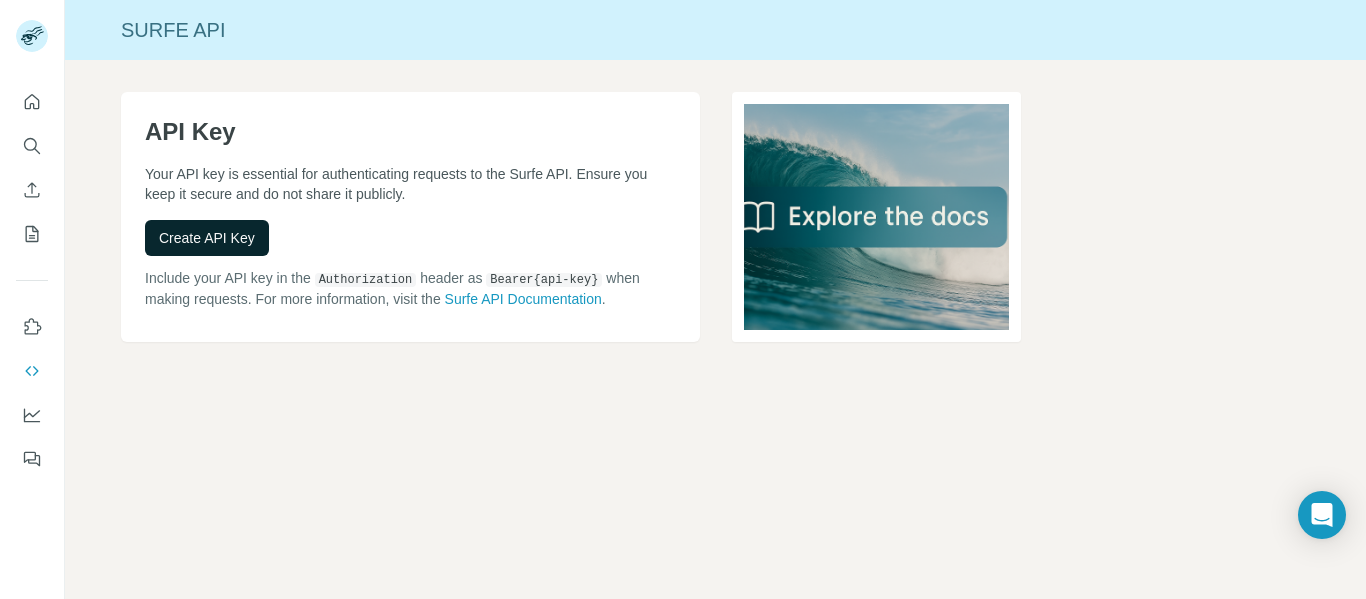 click on "Create API Key" at bounding box center [207, 238] 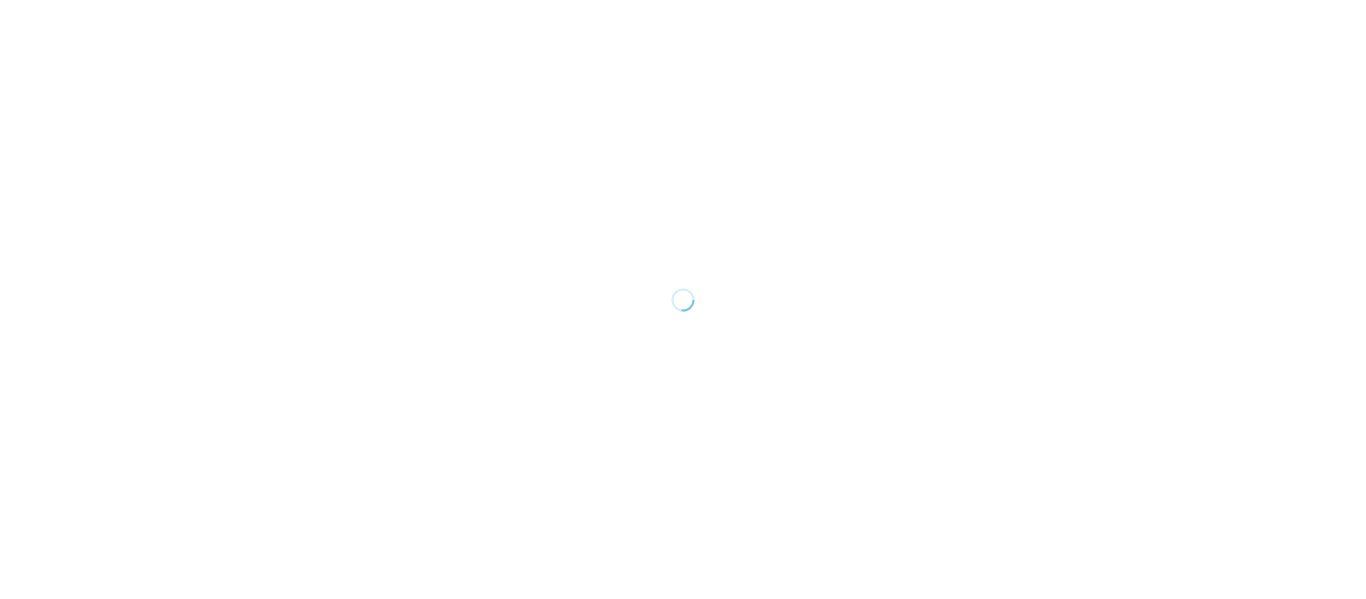 scroll, scrollTop: 0, scrollLeft: 0, axis: both 